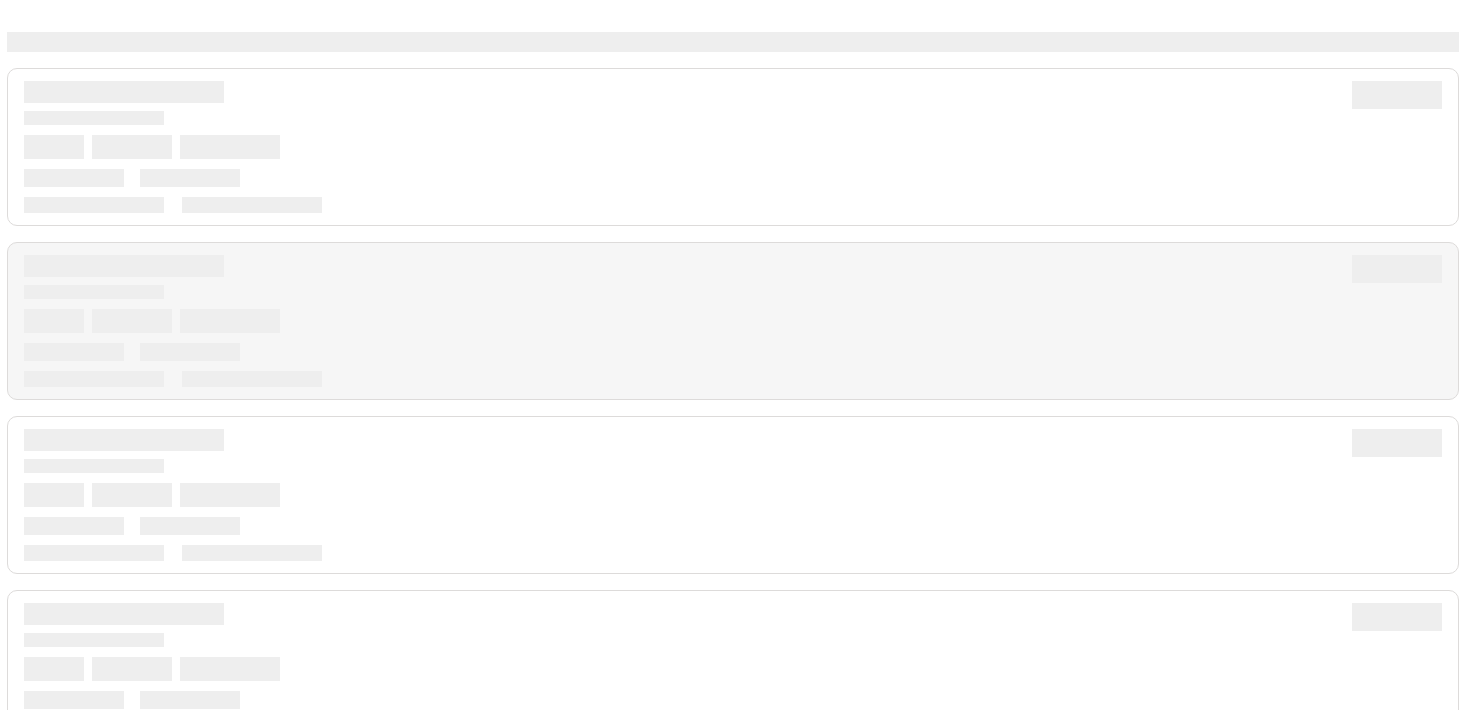 scroll, scrollTop: 0, scrollLeft: 0, axis: both 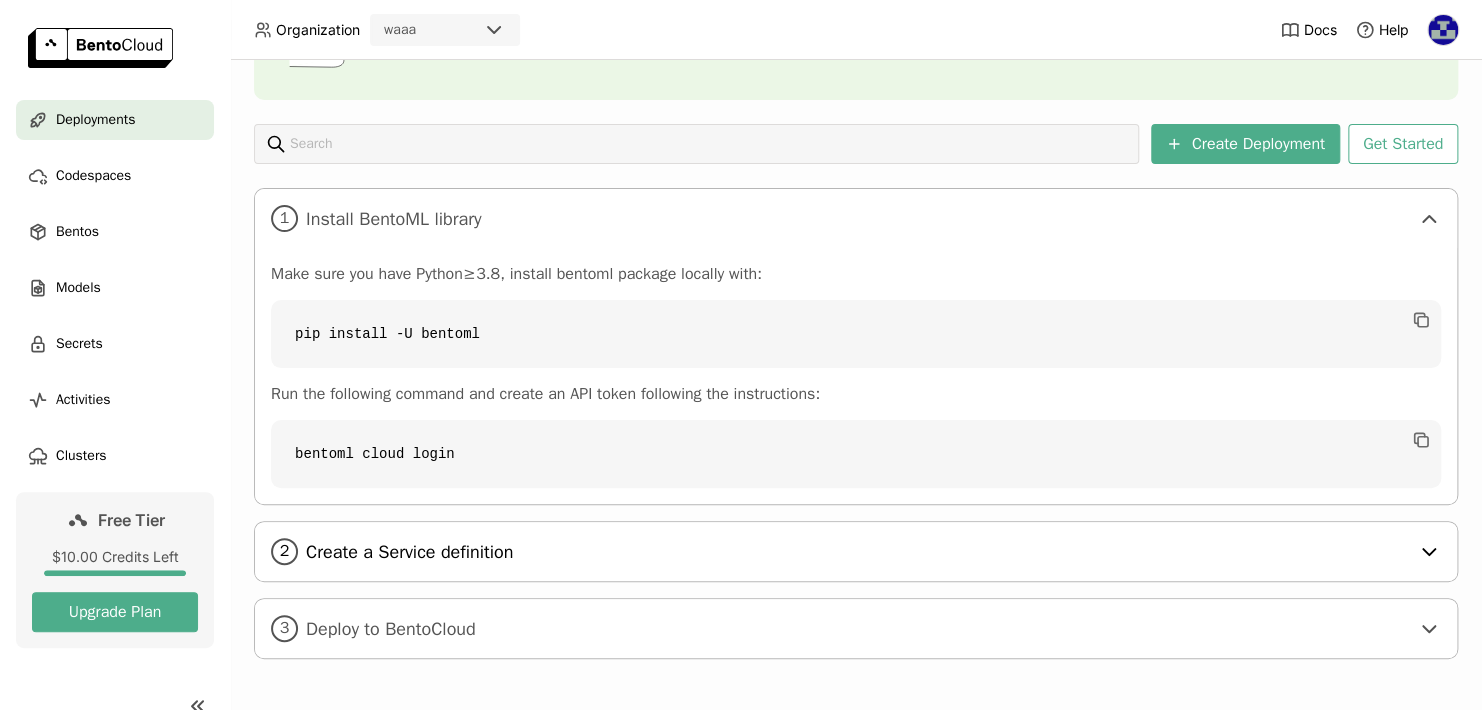 click 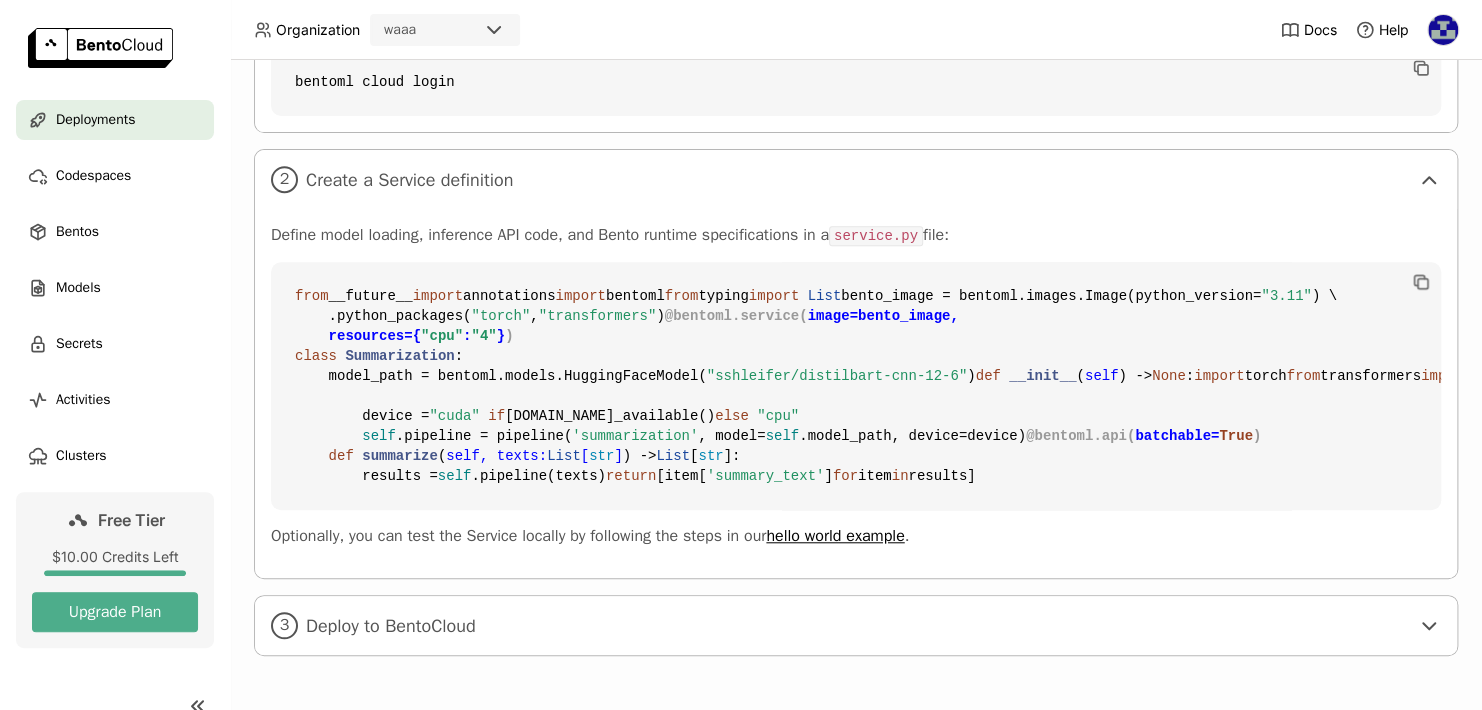 scroll, scrollTop: 932, scrollLeft: 0, axis: vertical 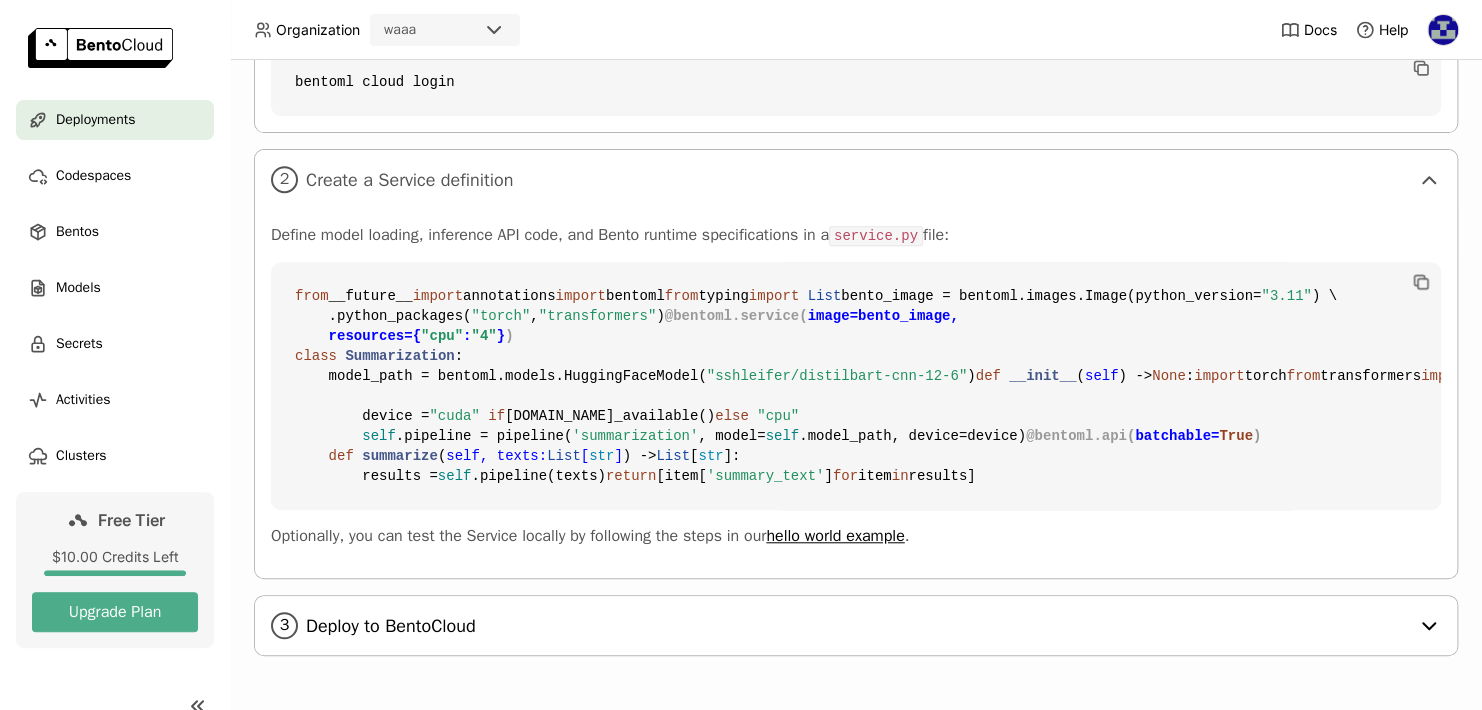 click on "Deploy to BentoCloud" at bounding box center [857, 626] 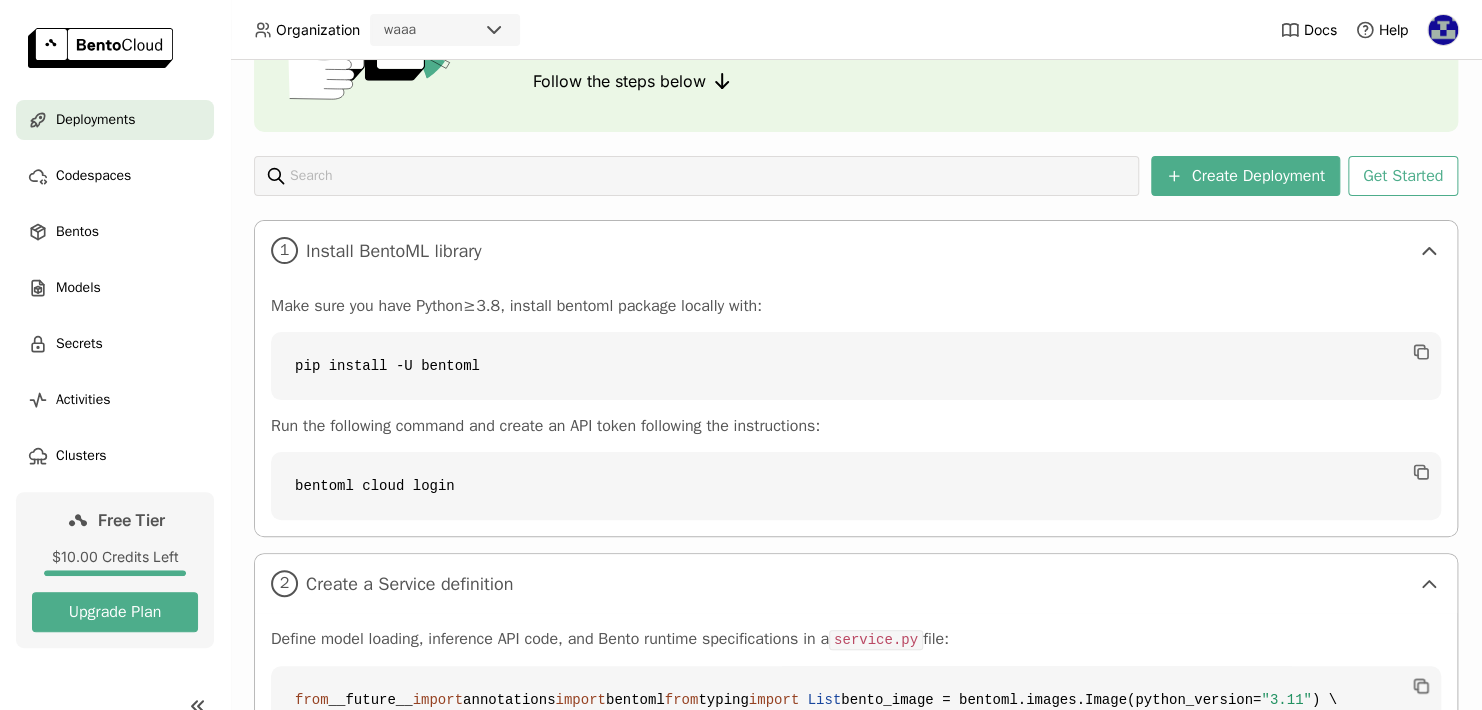 scroll, scrollTop: 0, scrollLeft: 0, axis: both 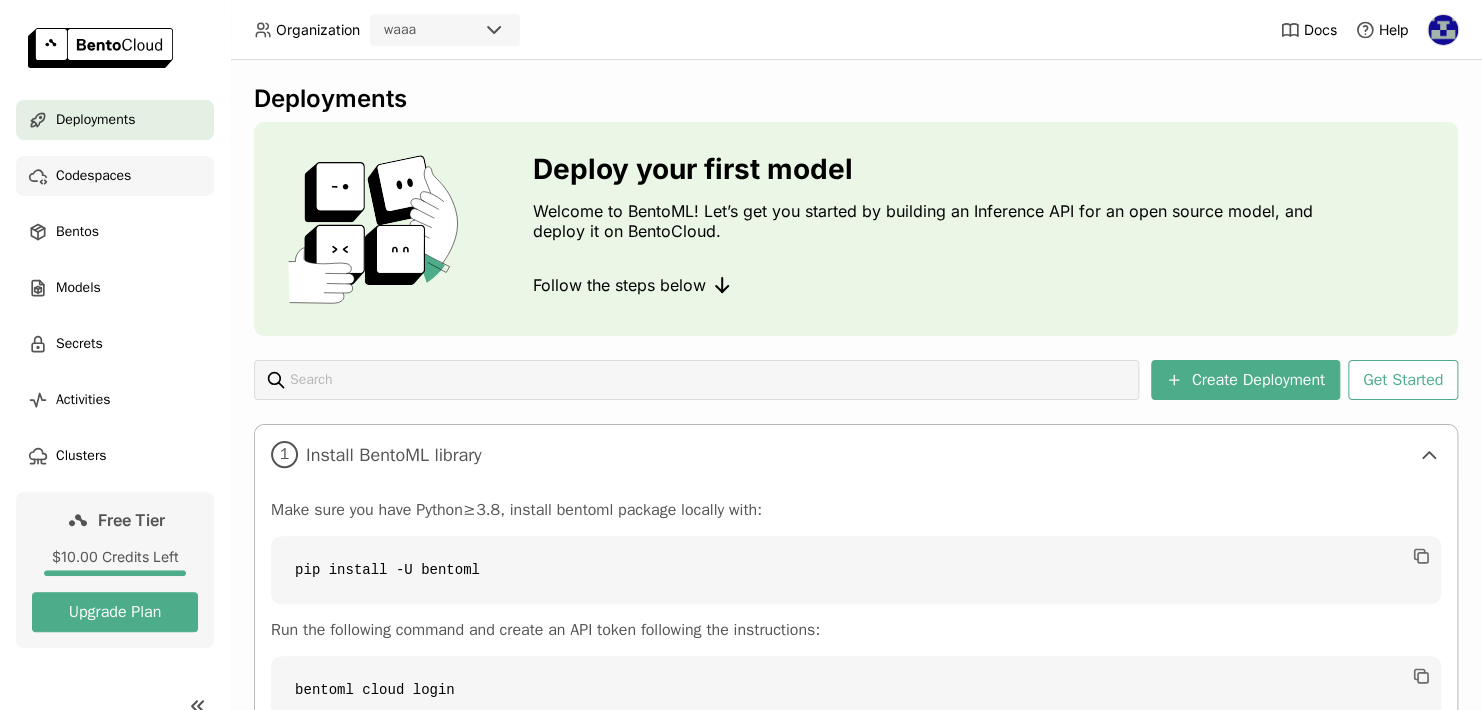 click on "Codespaces" at bounding box center [93, 176] 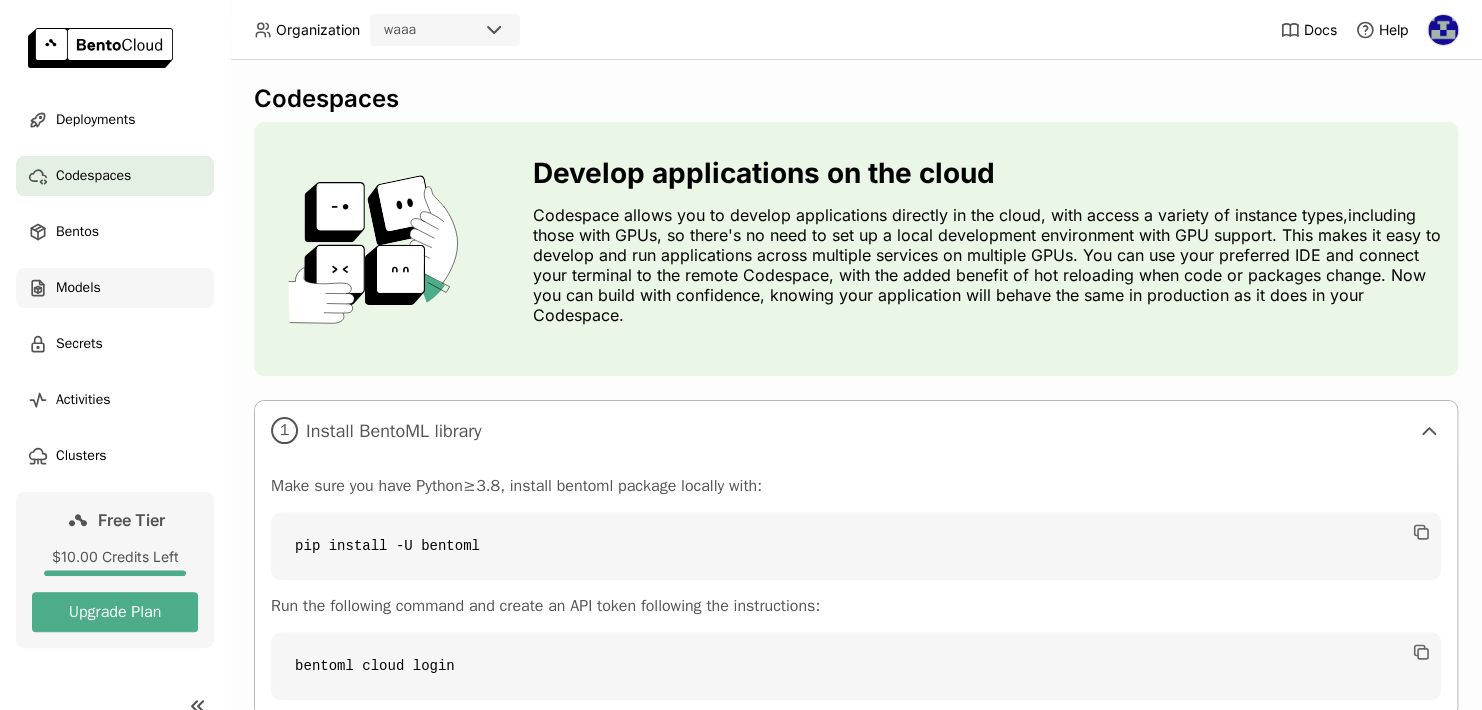 click on "Models" at bounding box center (115, 288) 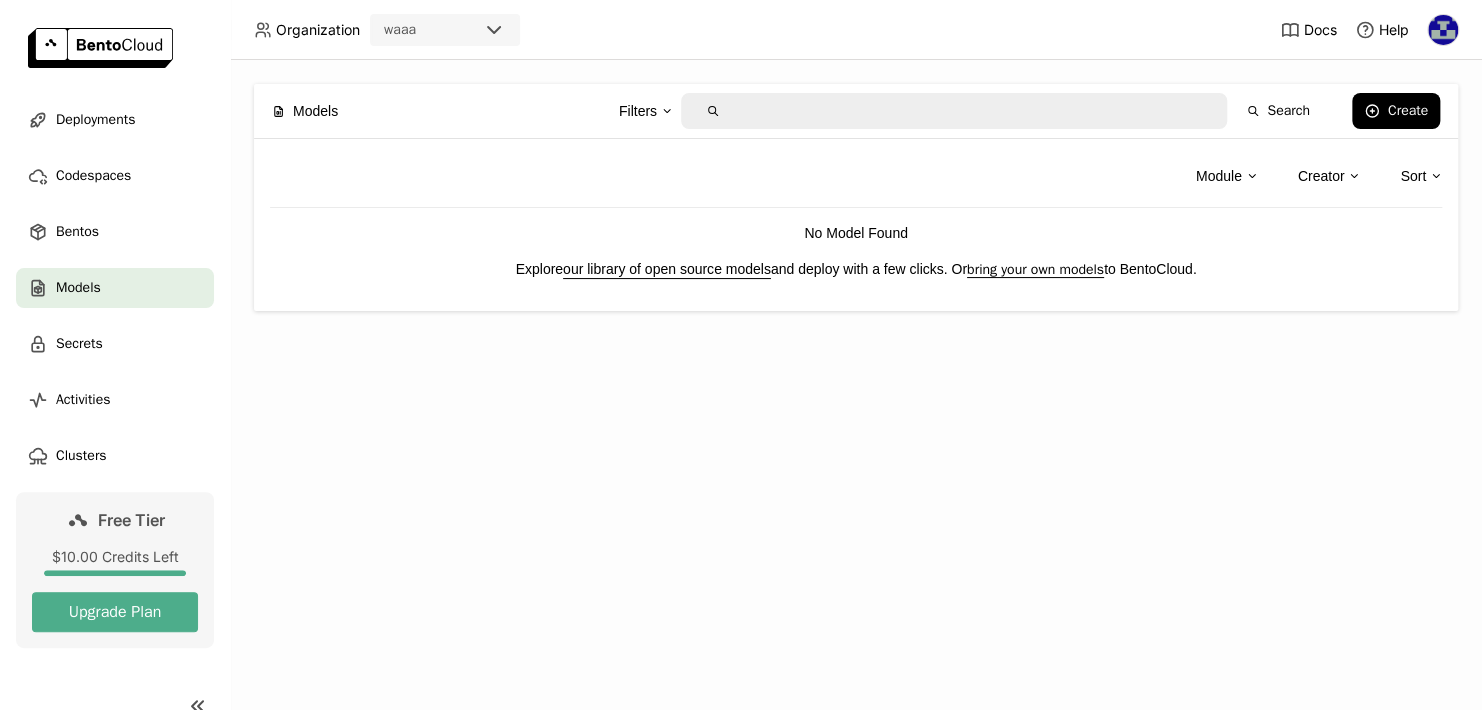 click on "our library of open source models" at bounding box center (667, 269) 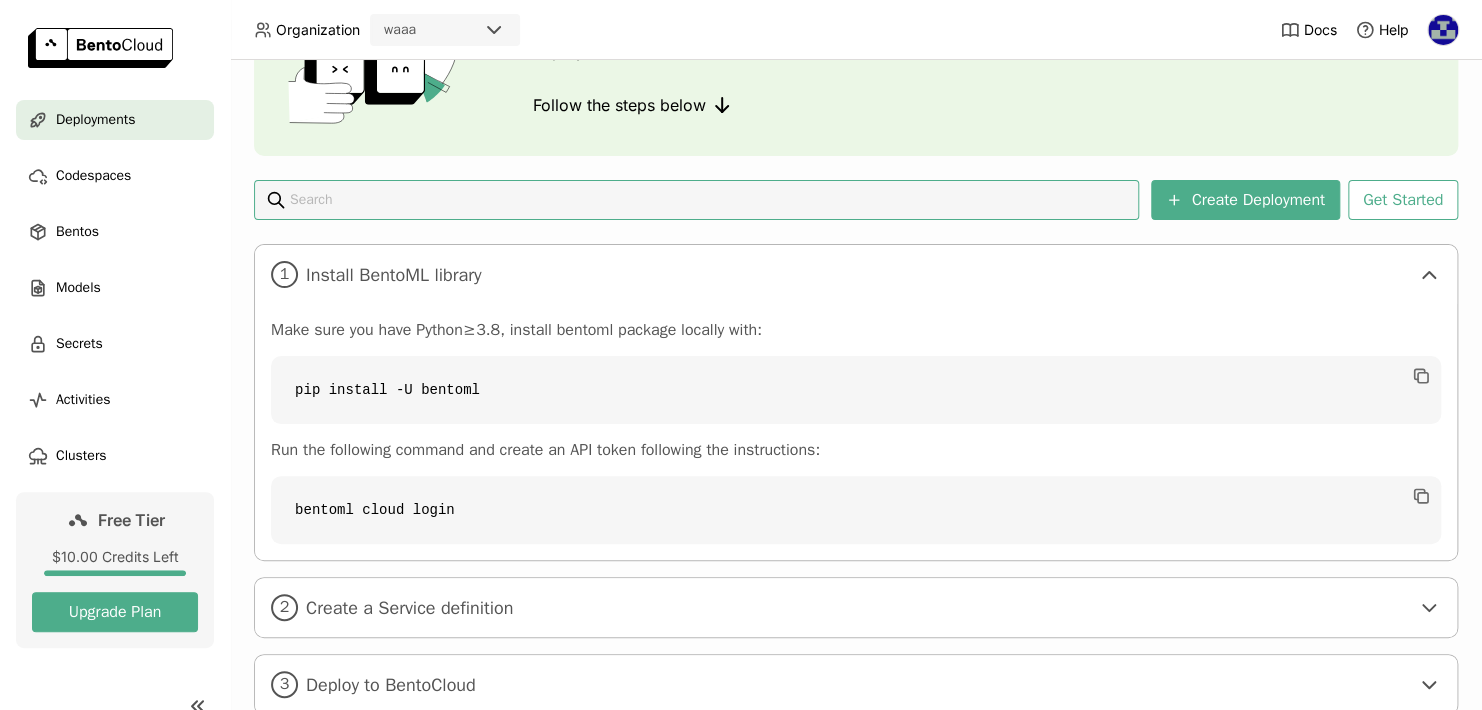 scroll, scrollTop: 161, scrollLeft: 0, axis: vertical 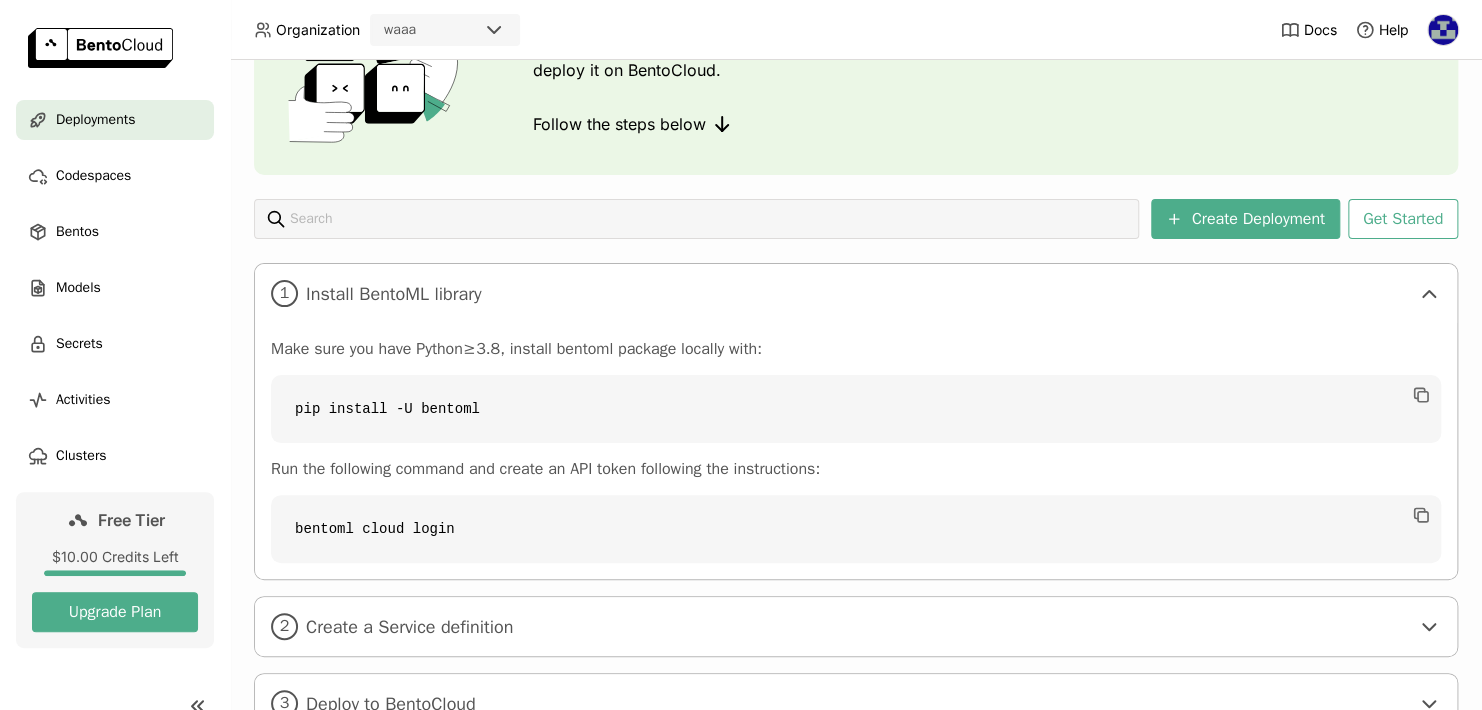 click on "Deployments Deploy your first model Welcome to BentoML! Let’s get you started by building an Inference API for an open source model, and deploy it on BentoCloud. Follow the steps below Create Deployment Get Started 1 Install BentoML library Make sure you have Python≥3.8, install bentoml package locally with: pip install -U bentoml Run the following command and create an API token following the instructions: bentoml cloud login 2 Create a Service definition 3 Deploy to BentoCloud" at bounding box center [856, 343] 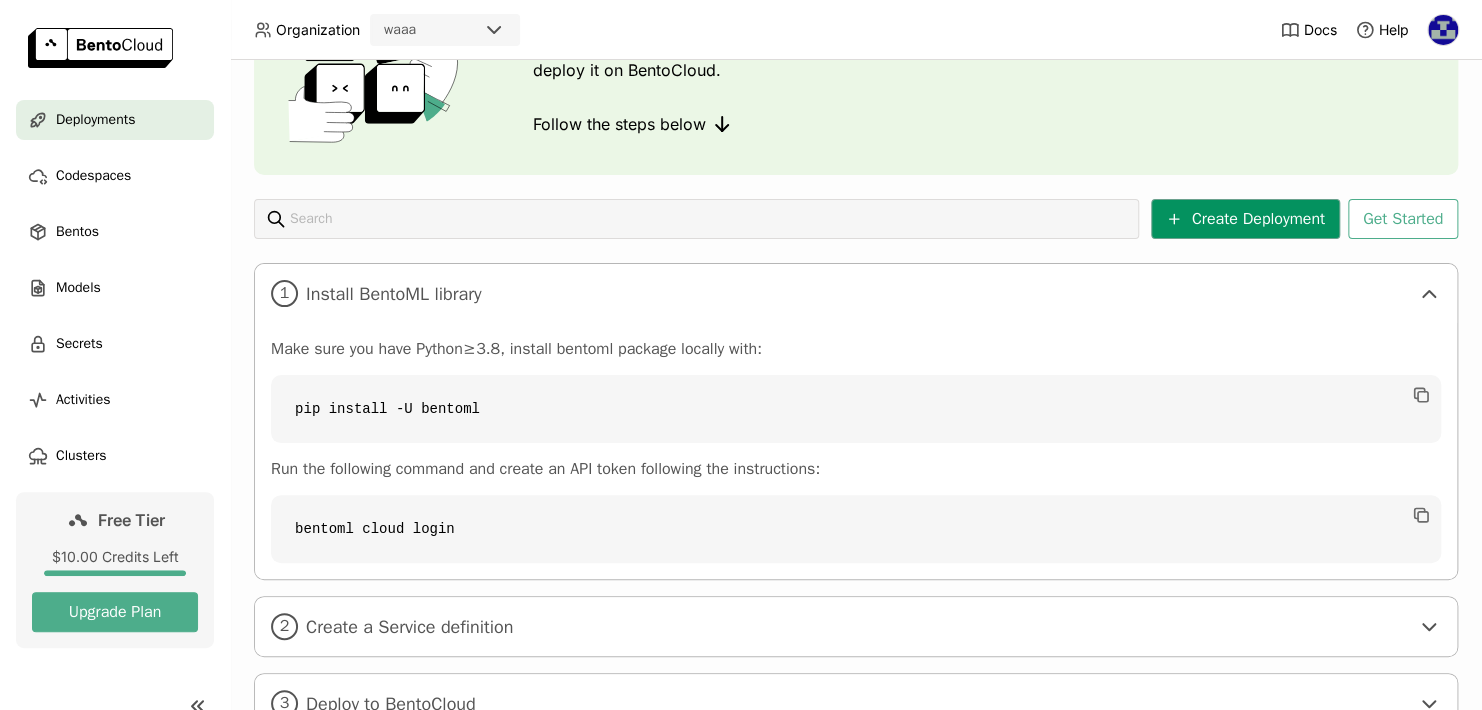 click on "Create Deployment" at bounding box center [1245, 219] 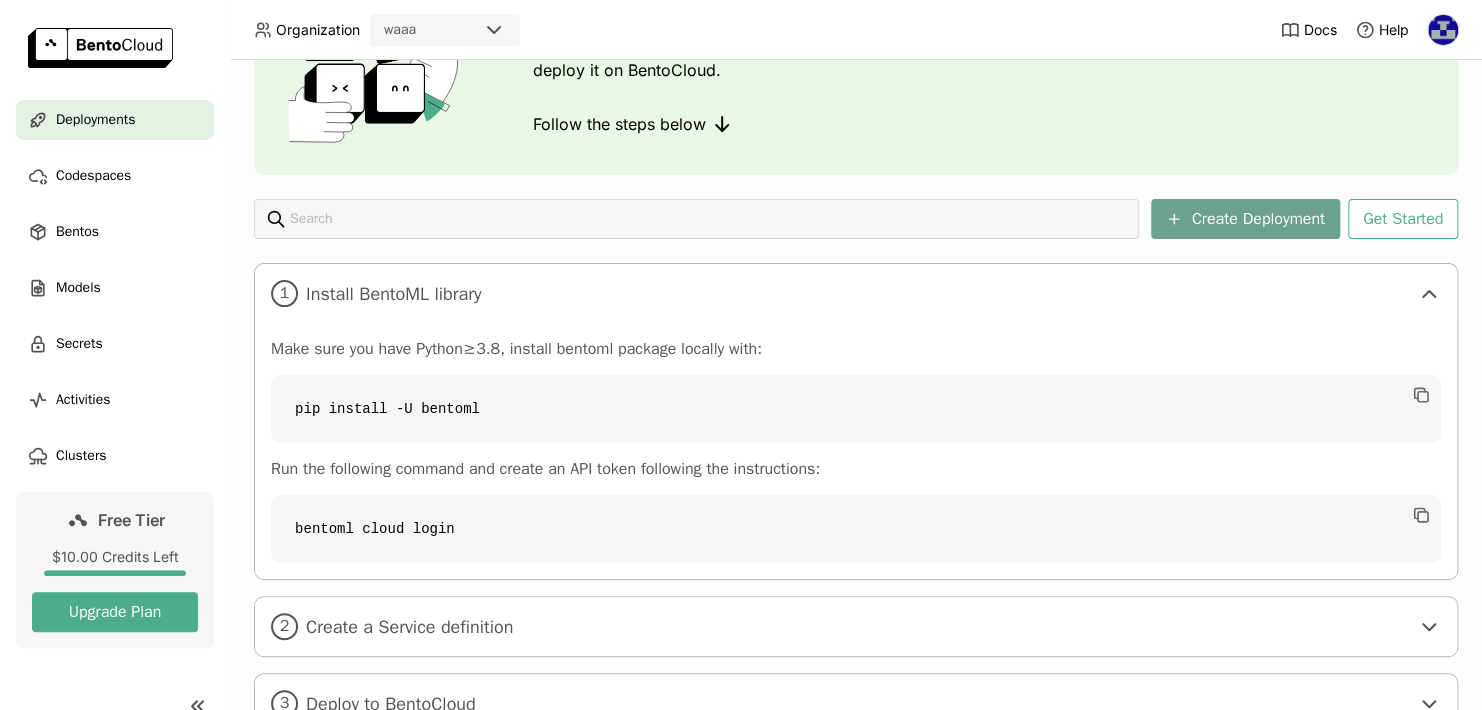 scroll, scrollTop: 0, scrollLeft: 0, axis: both 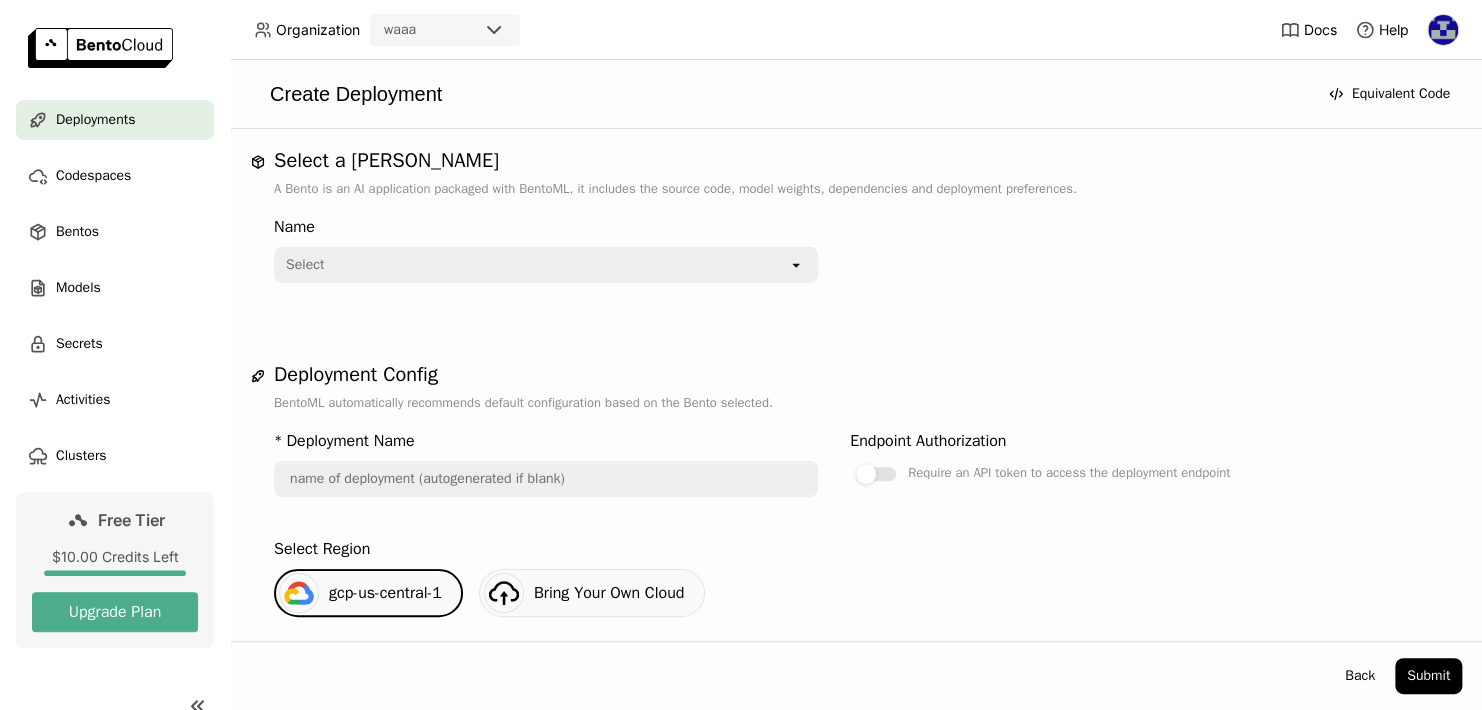 click at bounding box center (546, 479) 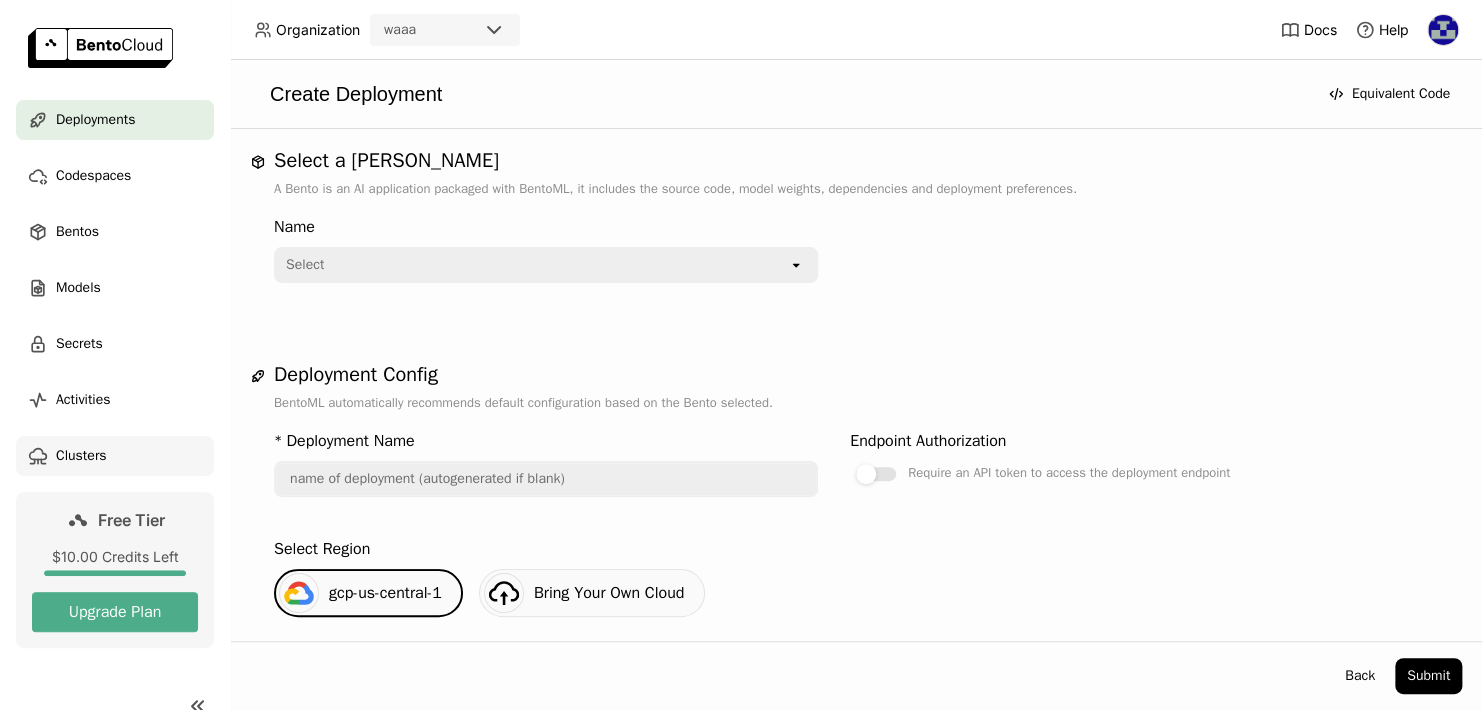 click on "Clusters" at bounding box center (115, 456) 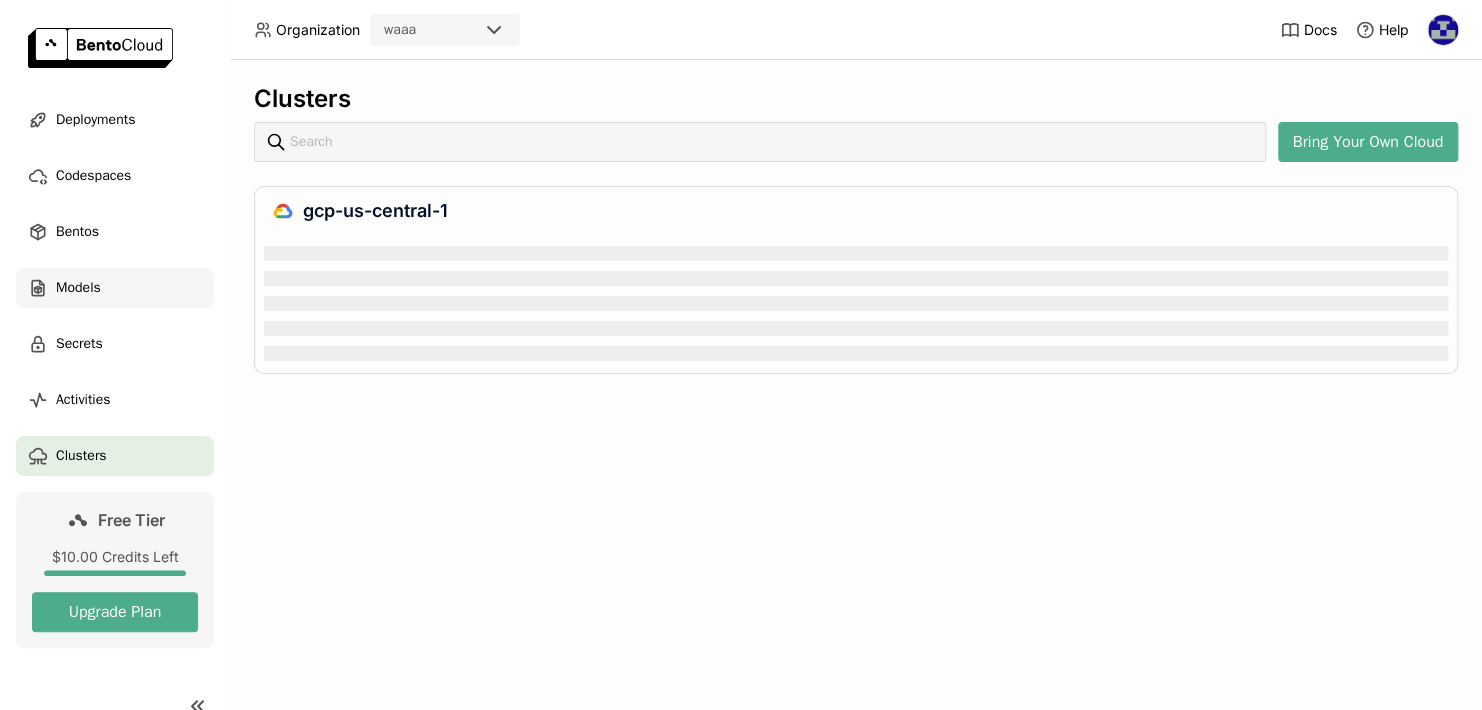 click on "Models" at bounding box center (78, 288) 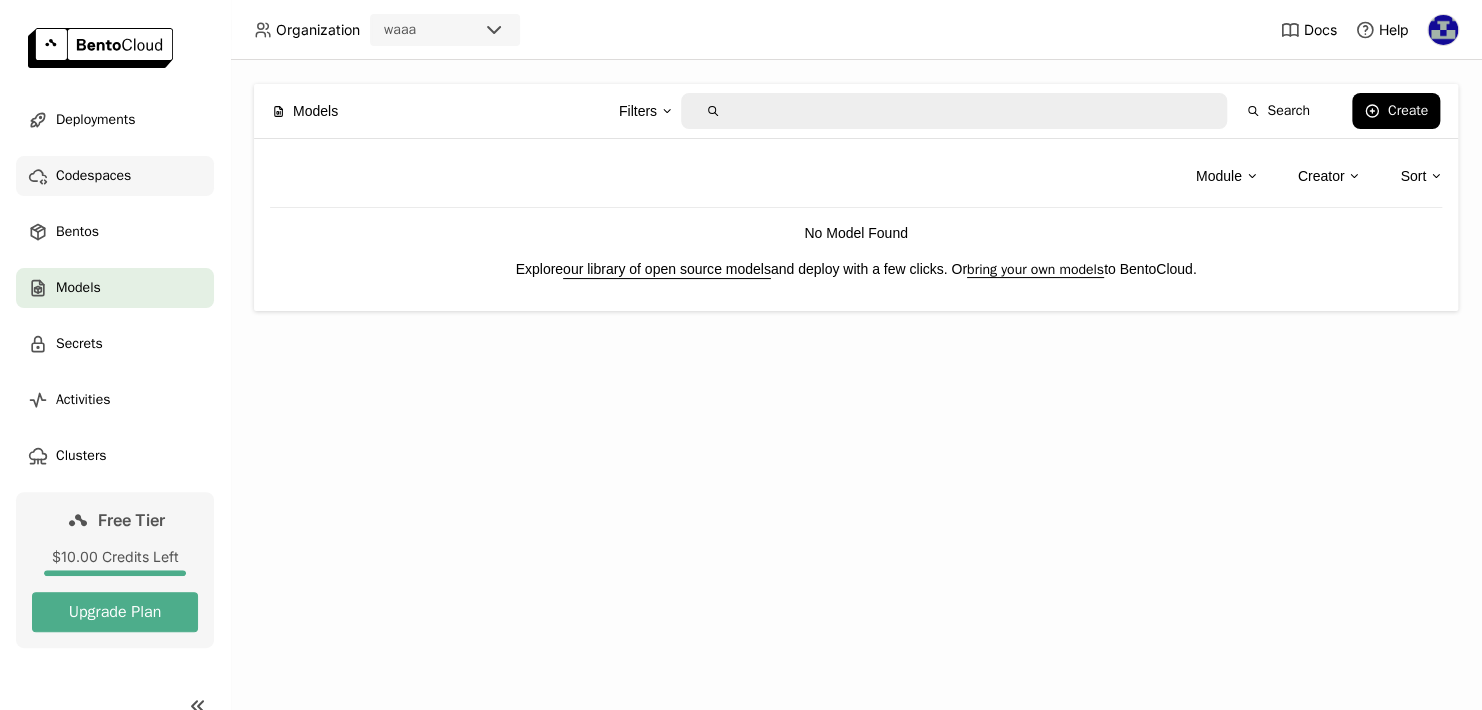 click on "Codespaces" at bounding box center (115, 176) 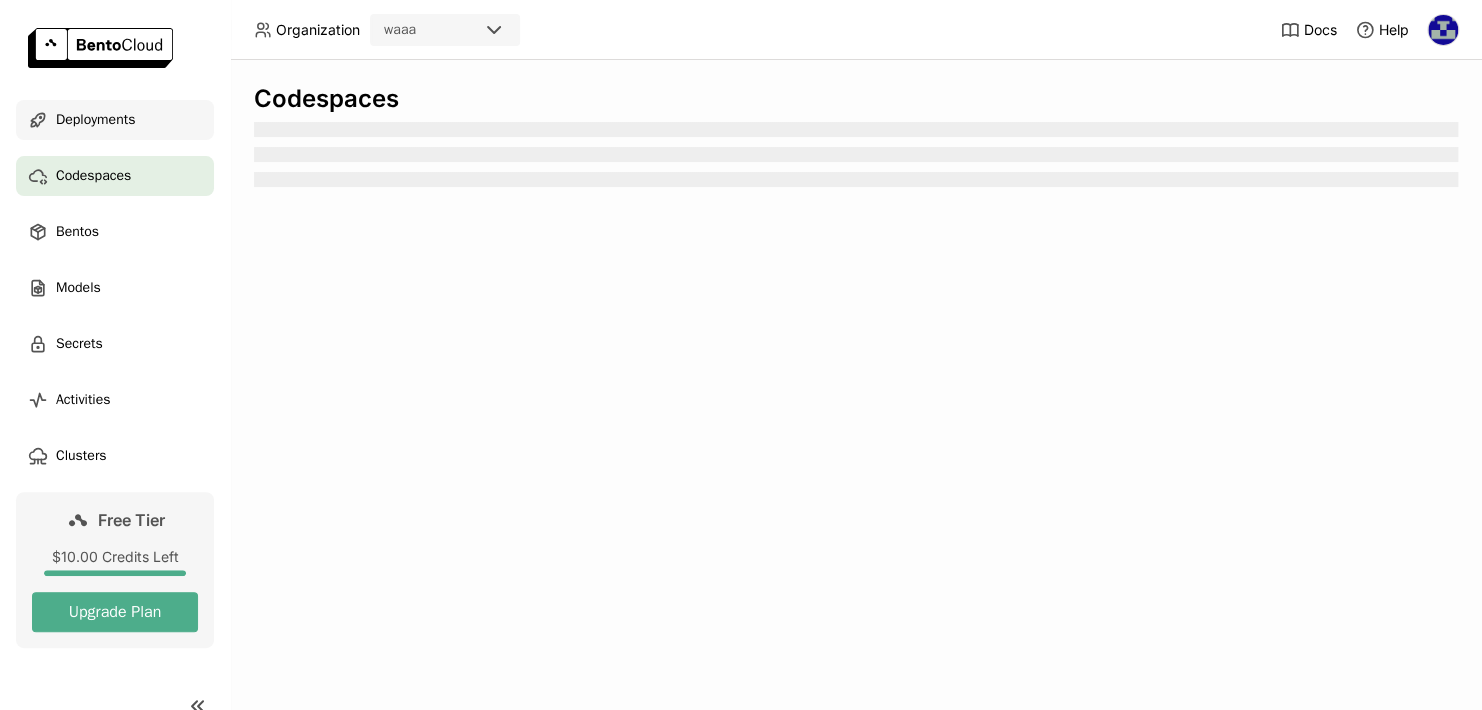 click on "Deployments" at bounding box center (95, 120) 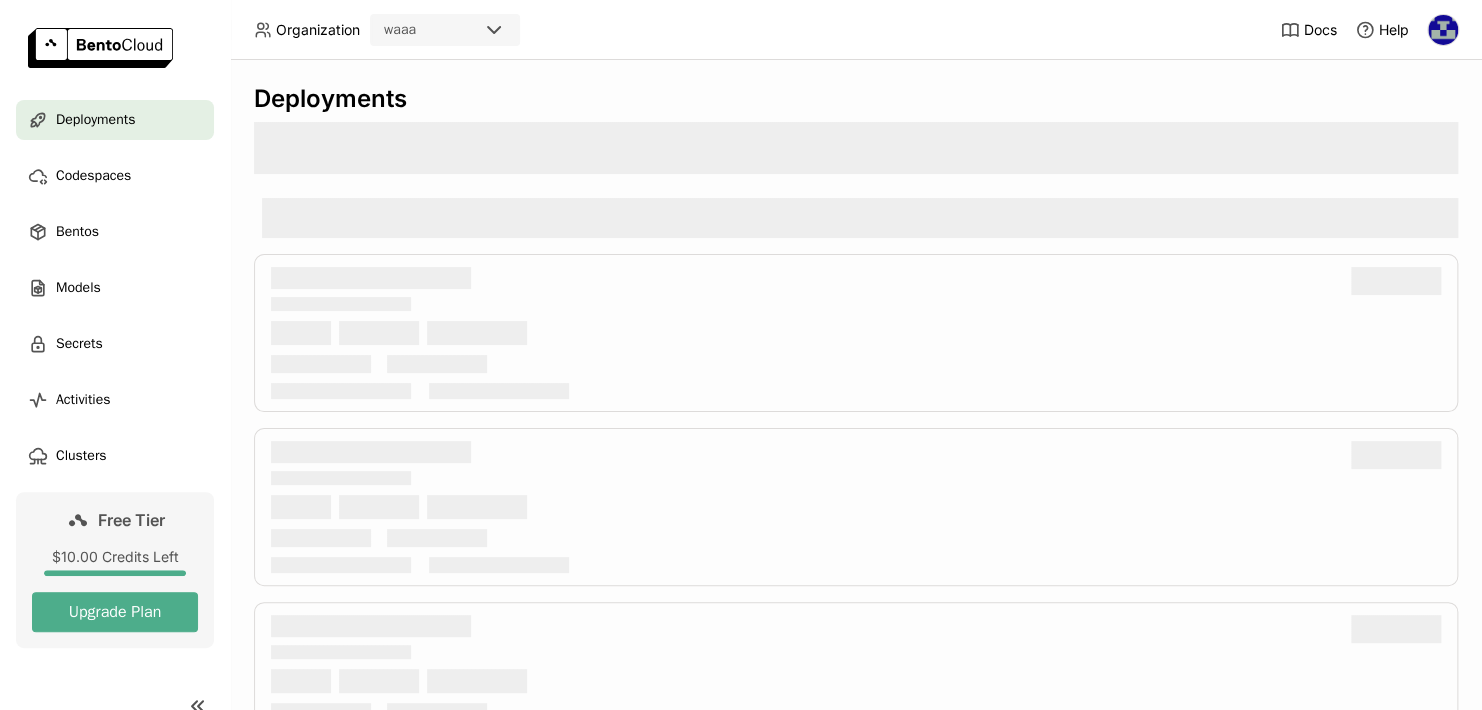 click 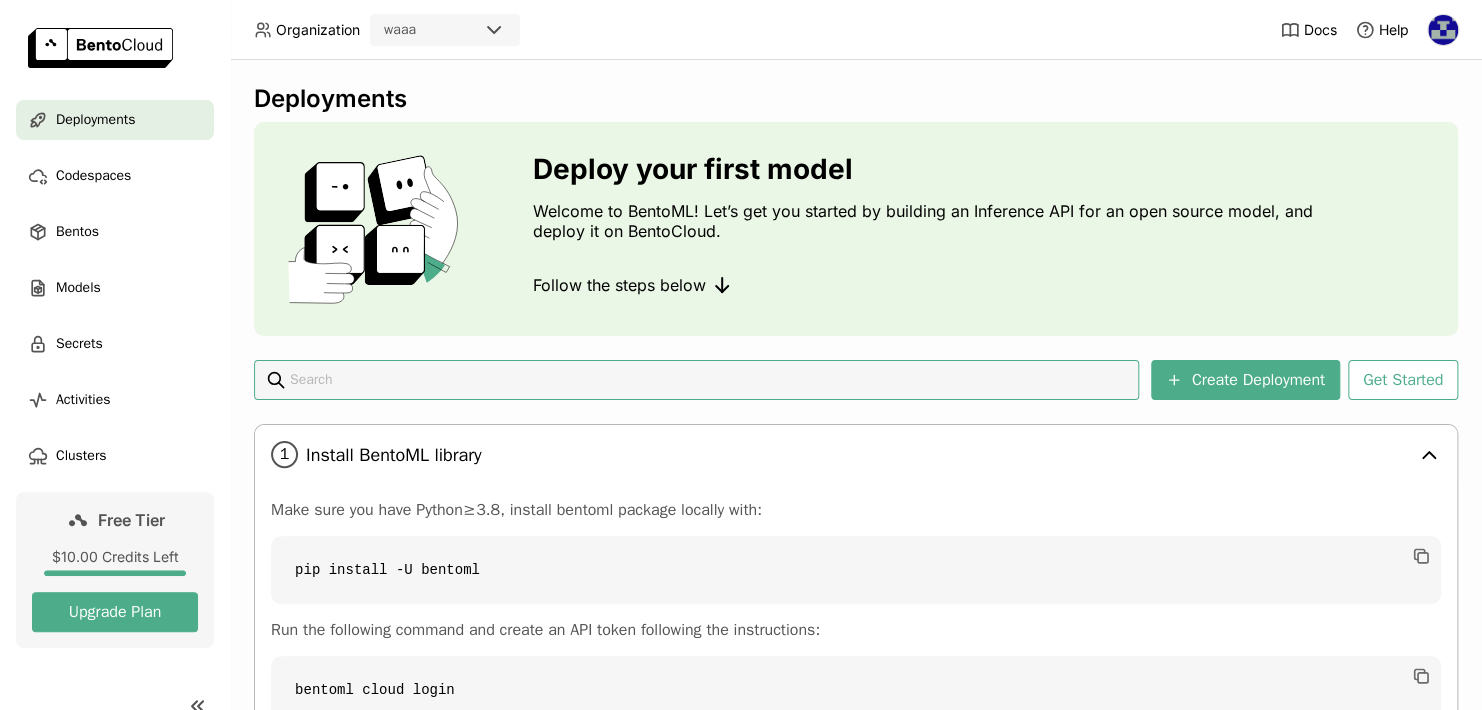 scroll, scrollTop: 236, scrollLeft: 0, axis: vertical 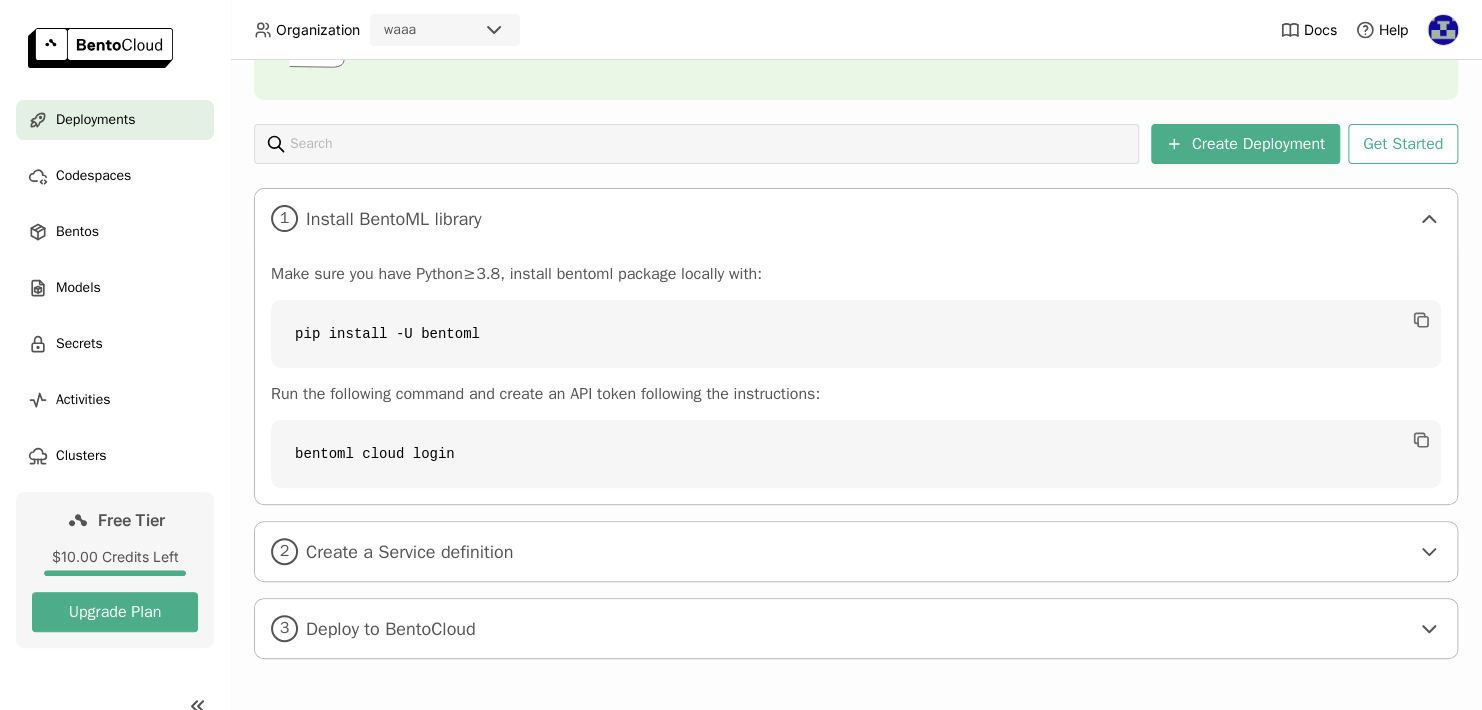 click on "pip install -U bentoml" at bounding box center [856, 334] 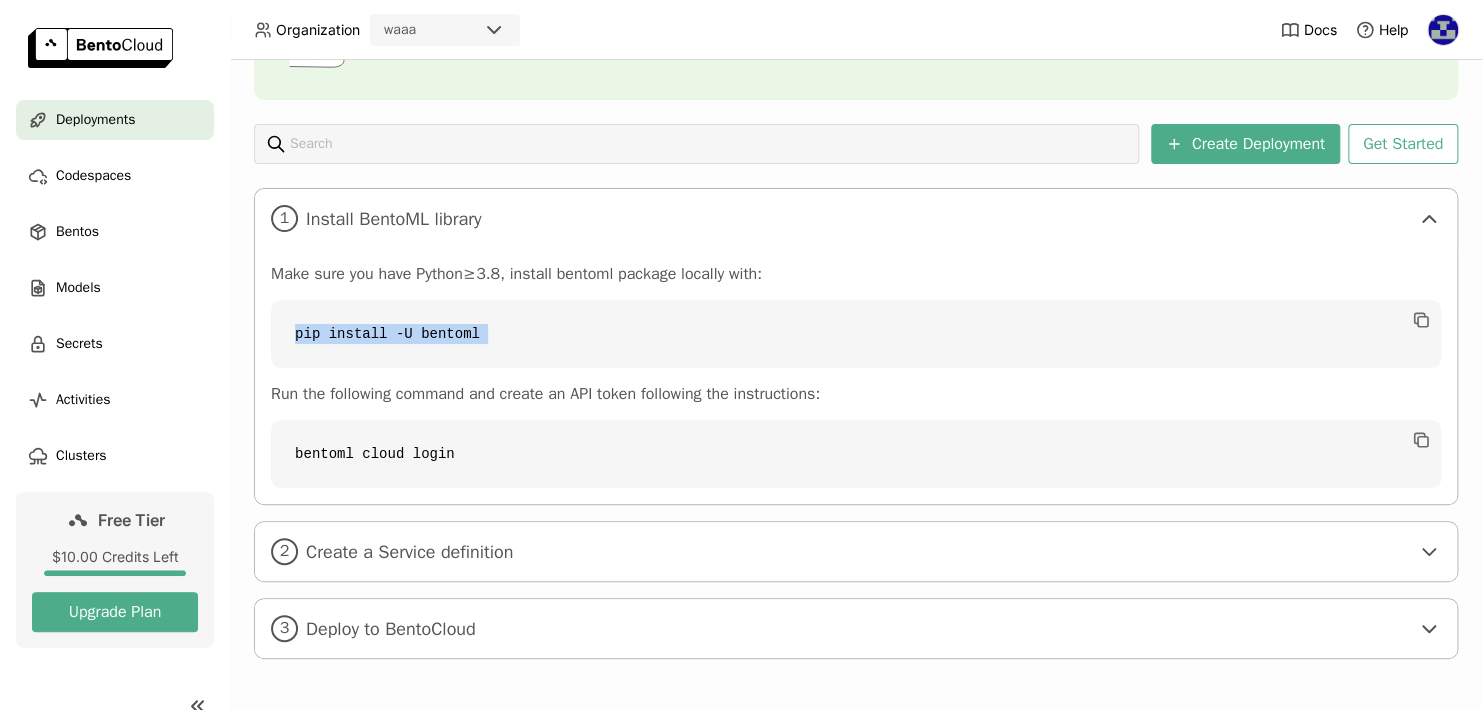 click on "pip install -U bentoml" at bounding box center (856, 334) 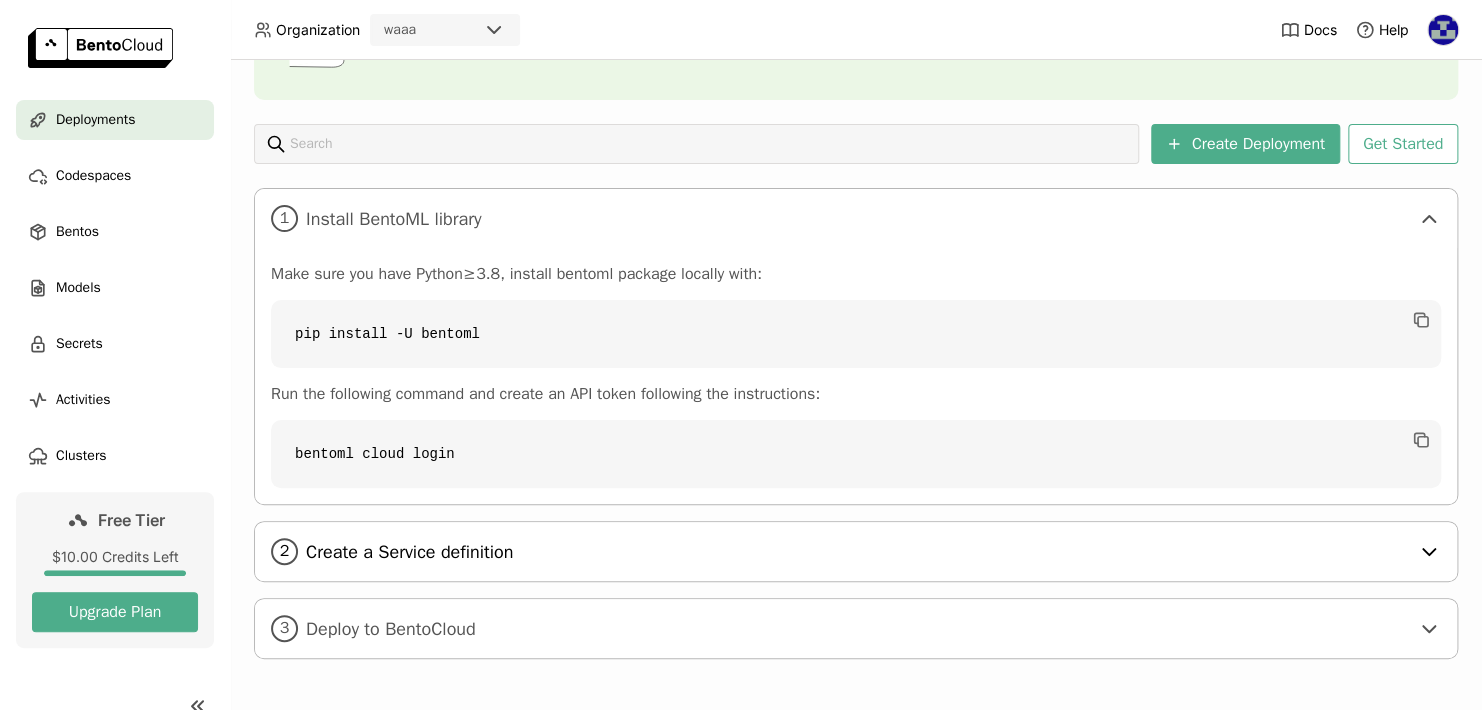 click on "Create a Service definition" at bounding box center [857, 552] 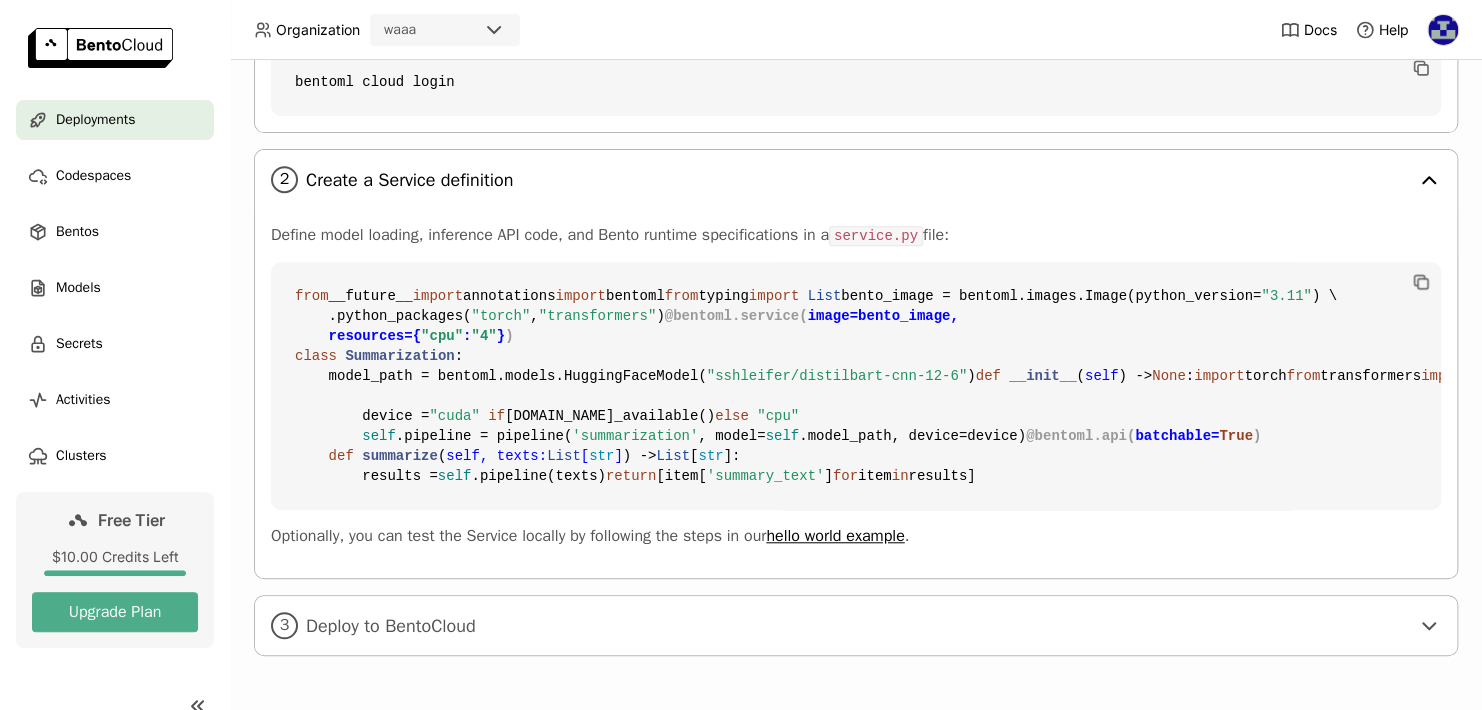 scroll, scrollTop: 967, scrollLeft: 0, axis: vertical 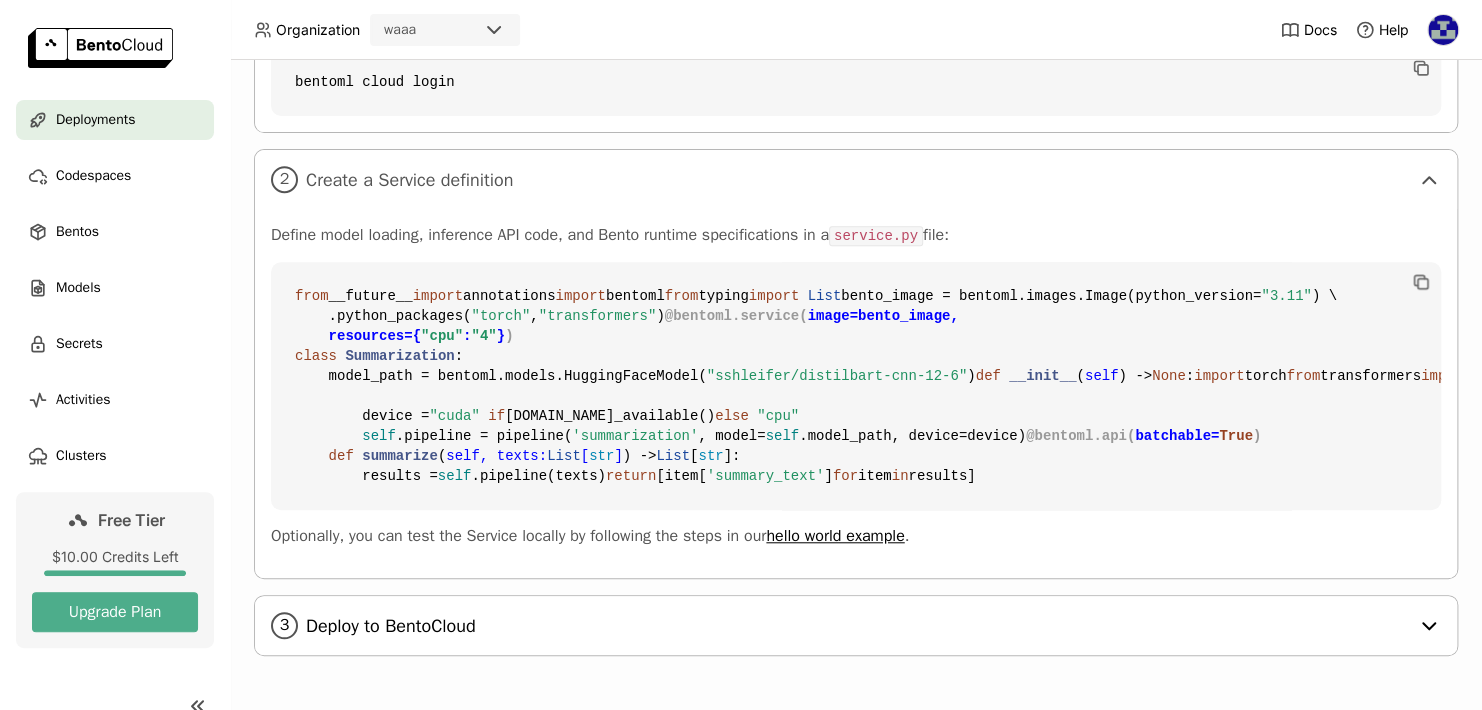 click on "Deploy to BentoCloud" at bounding box center [857, 626] 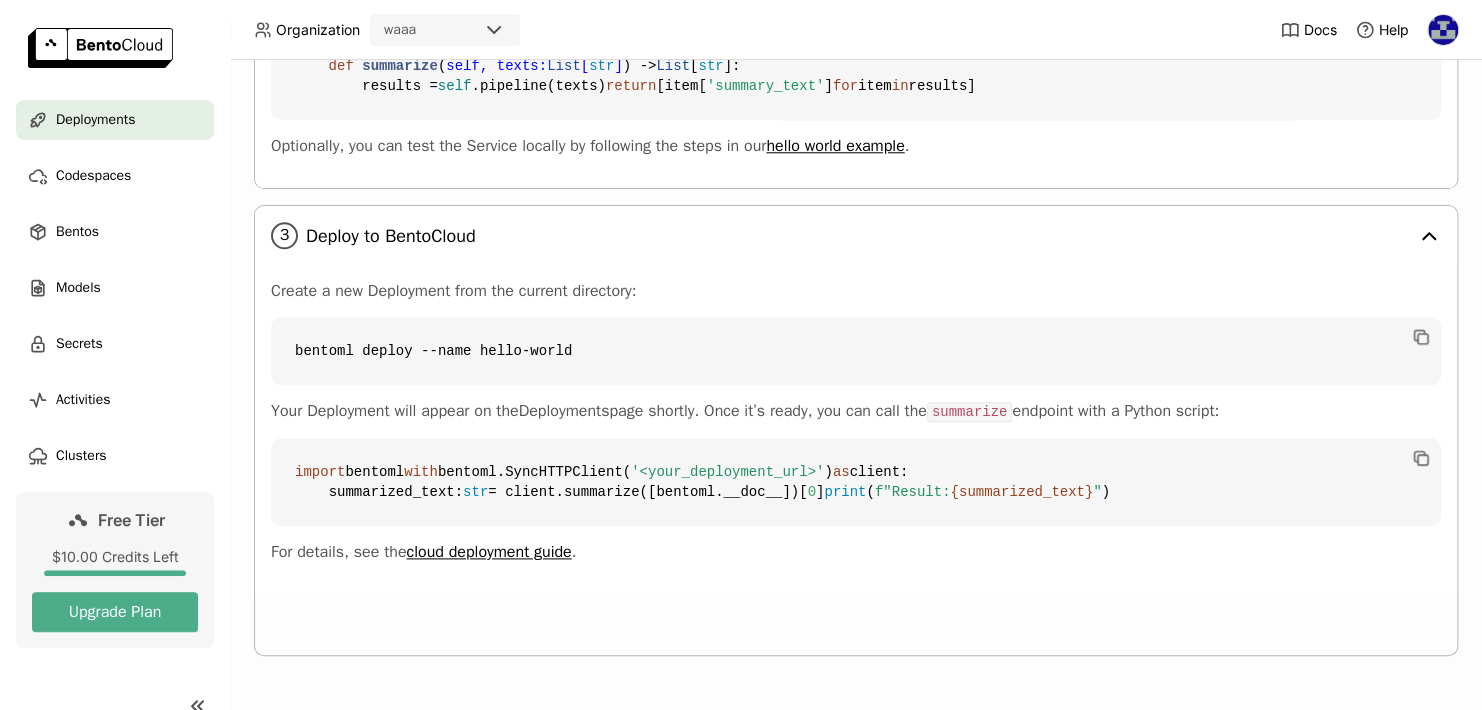 scroll, scrollTop: 1357, scrollLeft: 0, axis: vertical 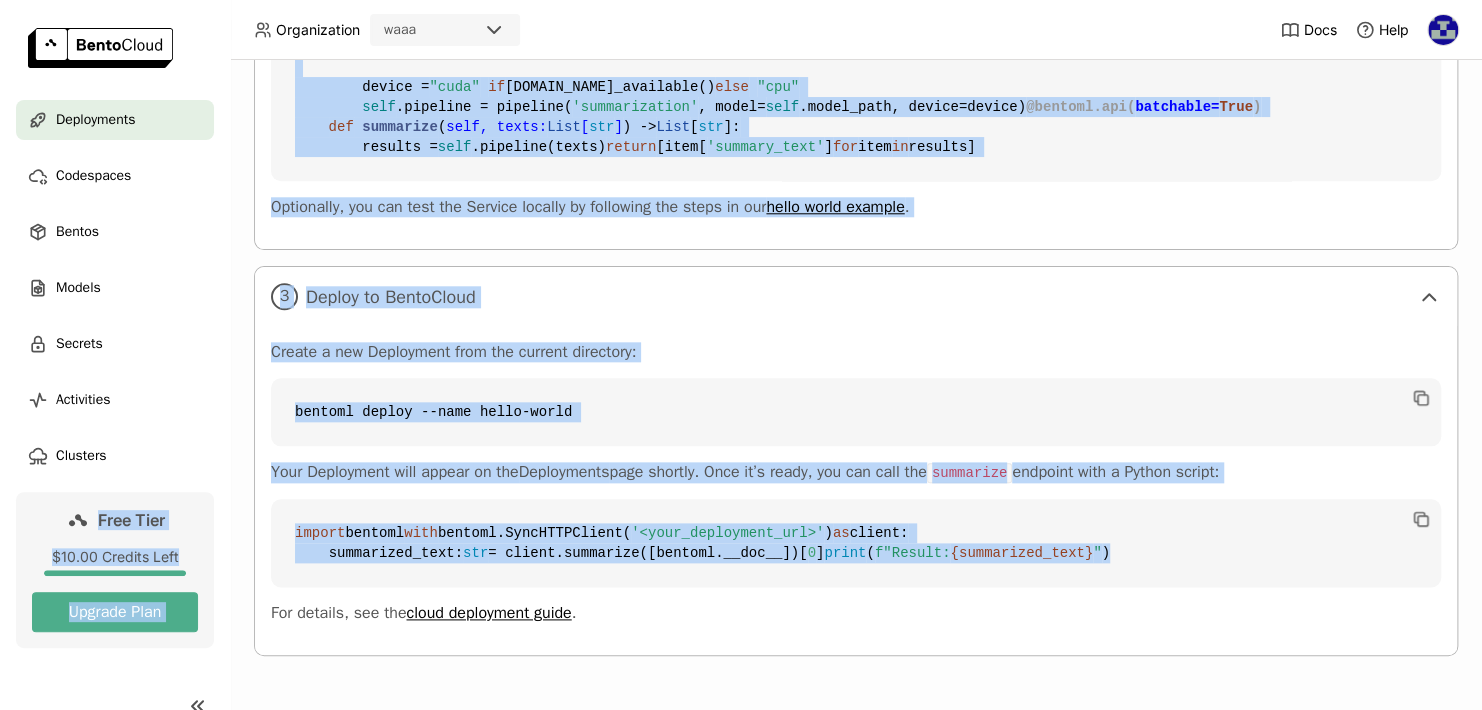 drag, startPoint x: 627, startPoint y: 573, endPoint x: 204, endPoint y: 445, distance: 441.9423 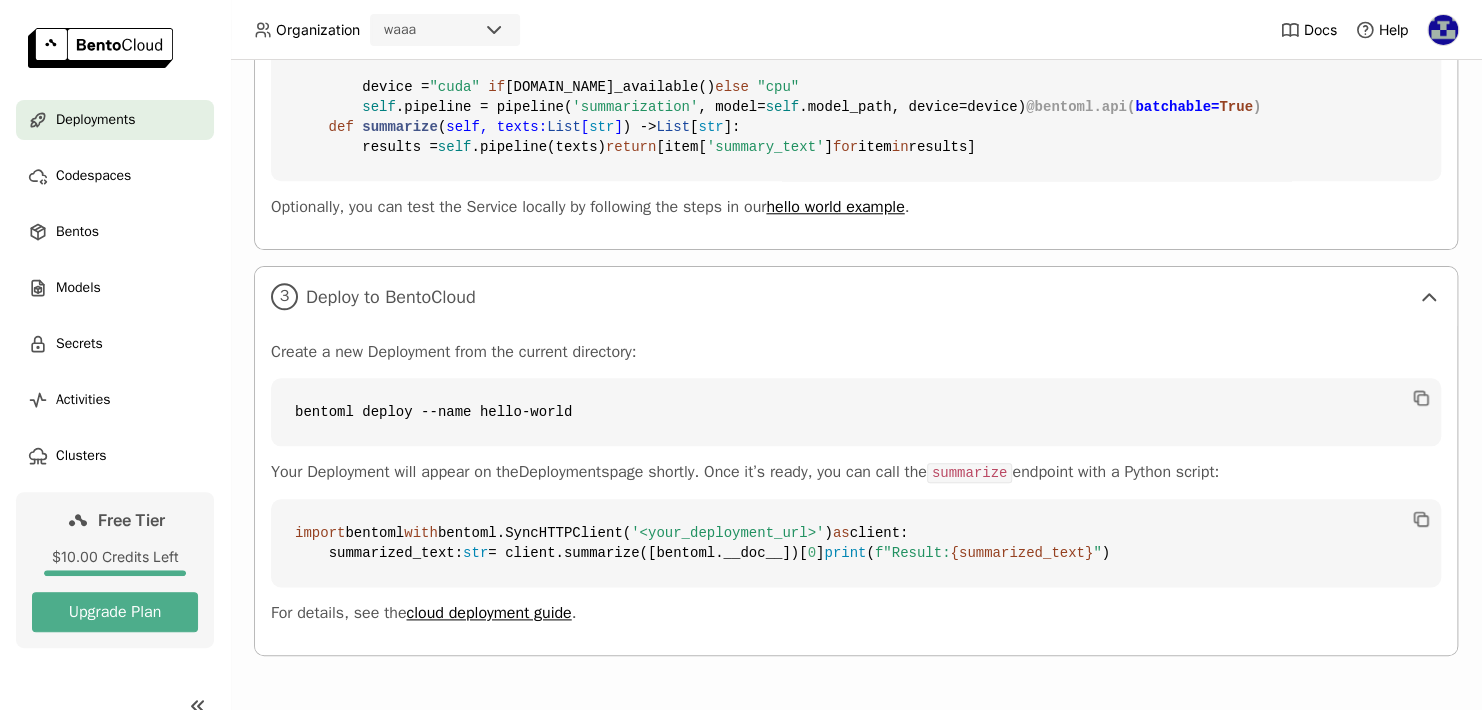 click on "import  bentoml
with  bentoml.SyncHTTPClient( '<your_deployment_url>' )  as  client:
summarized_text:  str  = client.summarize([bentoml.__doc__])[ 0 ]
print ( f"Result:  {summarized_text} " )" at bounding box center (856, 543) 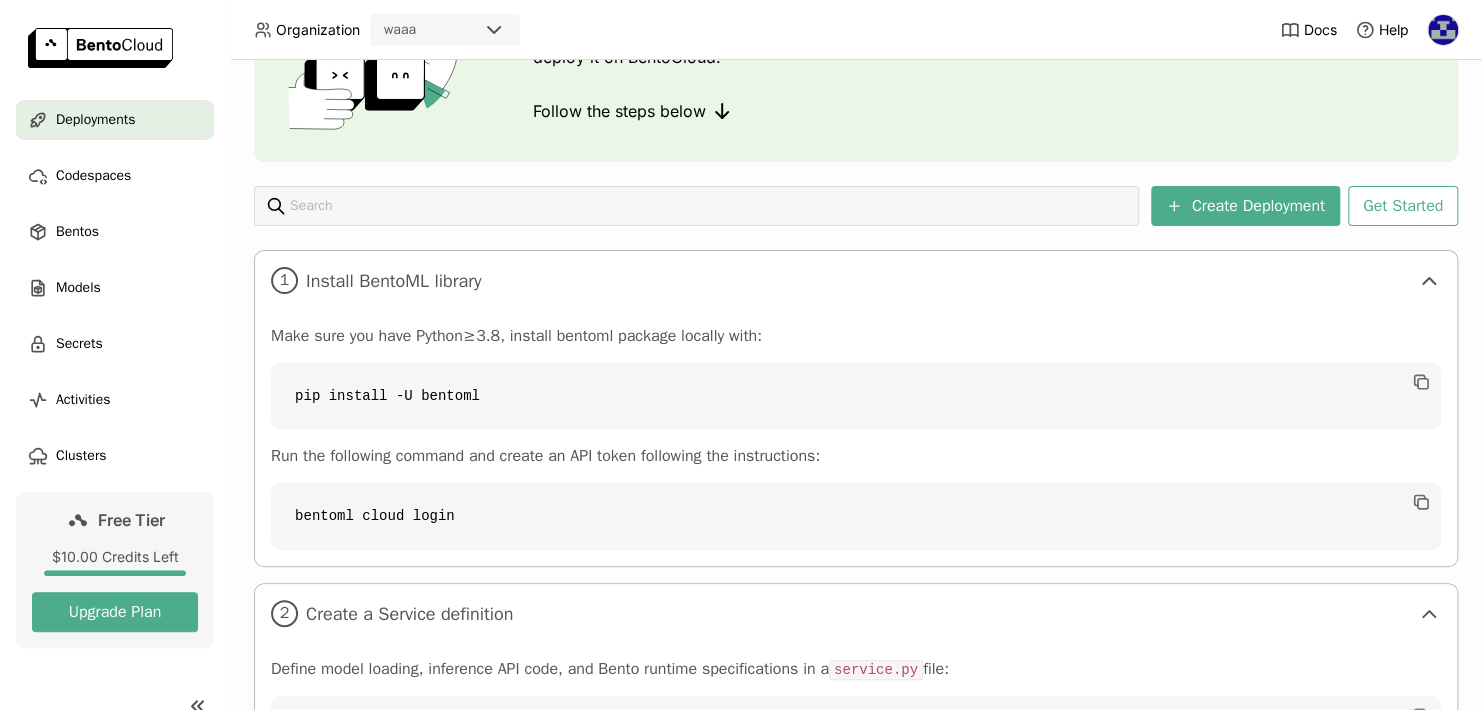 scroll, scrollTop: 0, scrollLeft: 0, axis: both 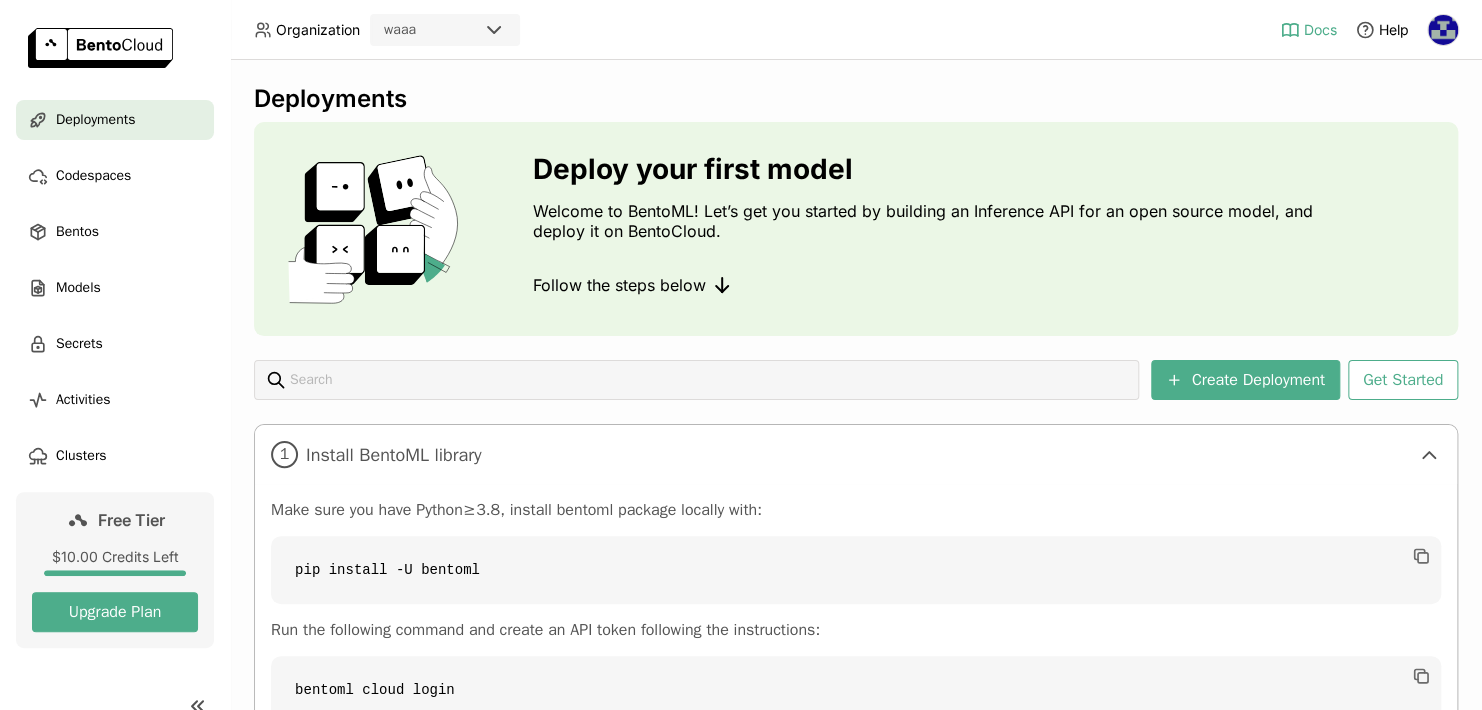 click on "Docs" at bounding box center (1320, 30) 